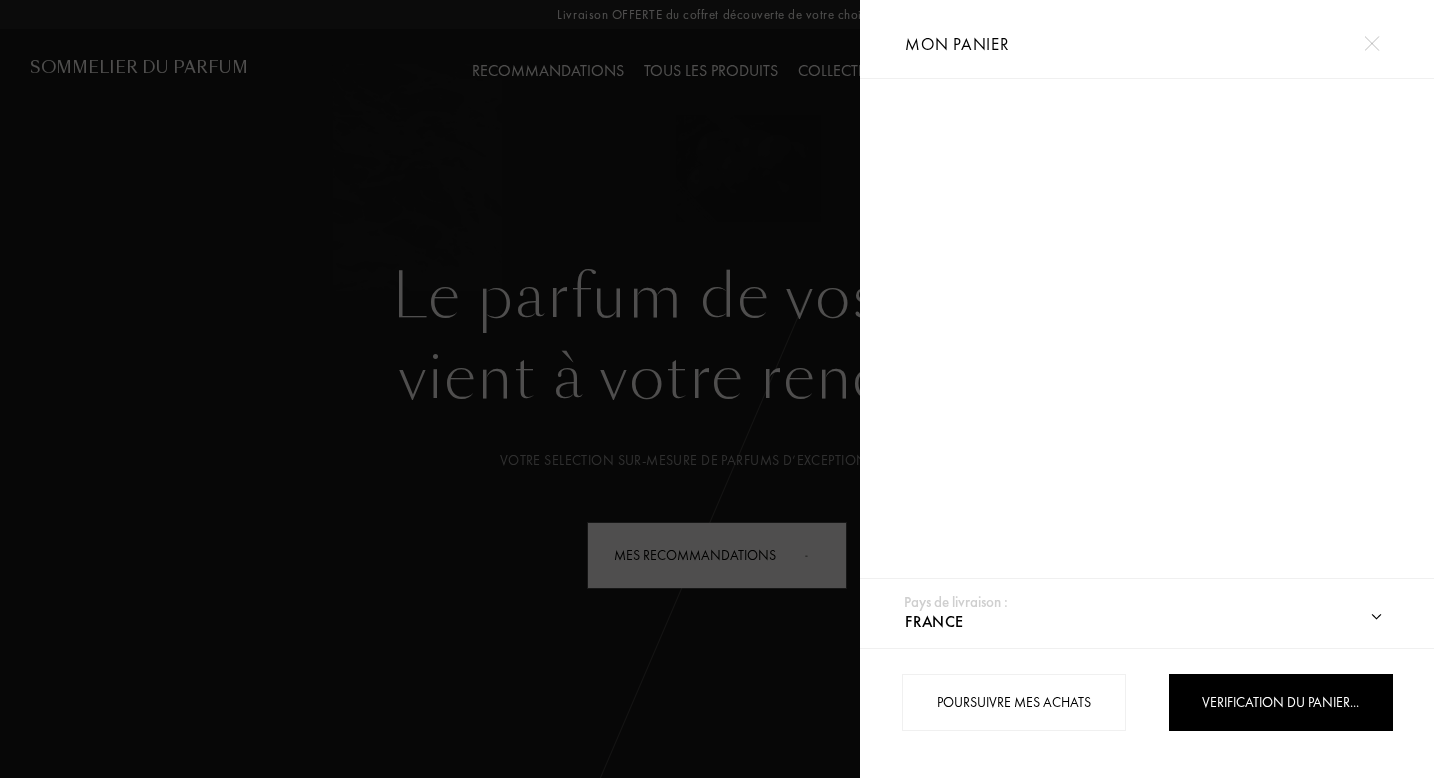 select on "FR" 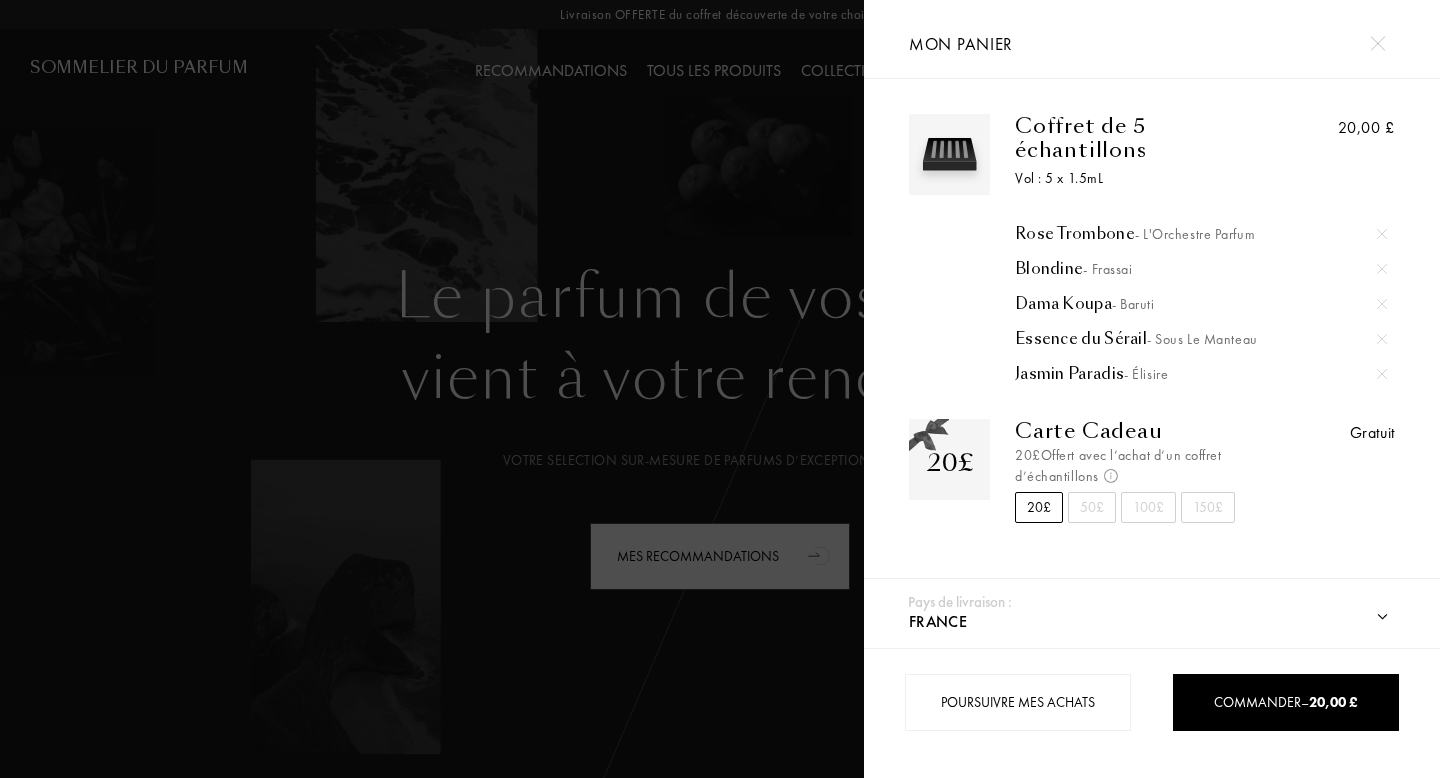 scroll, scrollTop: 0, scrollLeft: 0, axis: both 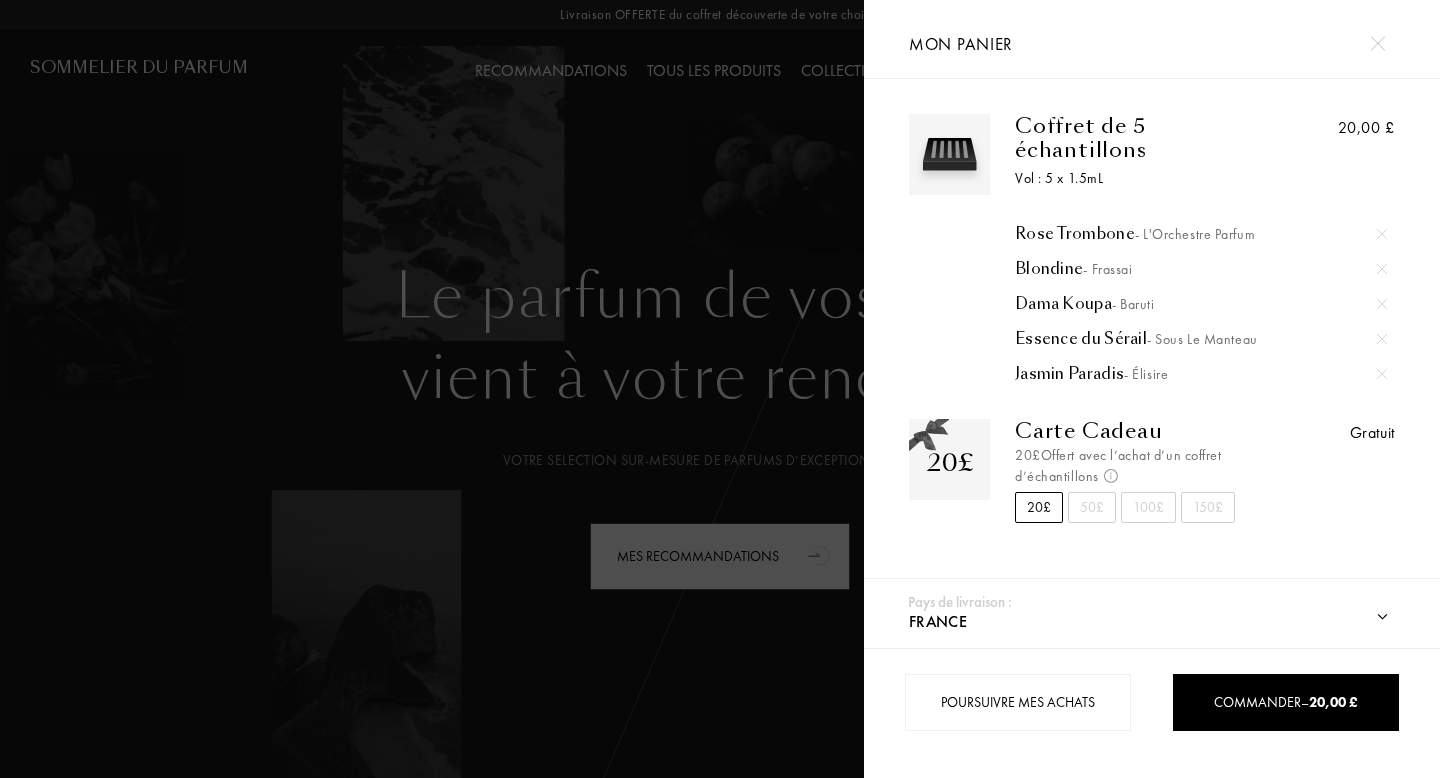 click on "Poursuivre mes achats Commander  –  20,00 £" at bounding box center [1152, 713] 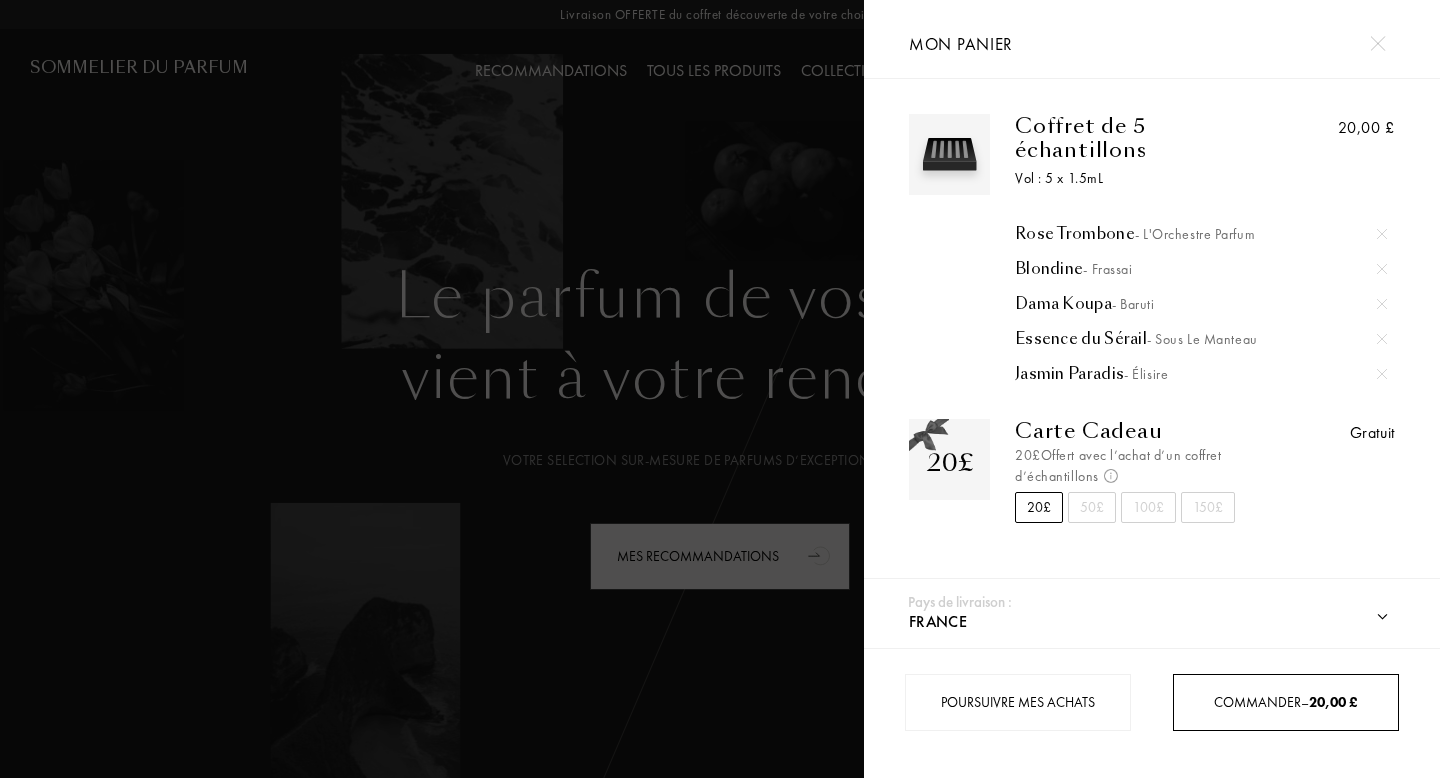 click on "Commander  –  20,00 £" at bounding box center [1285, 702] 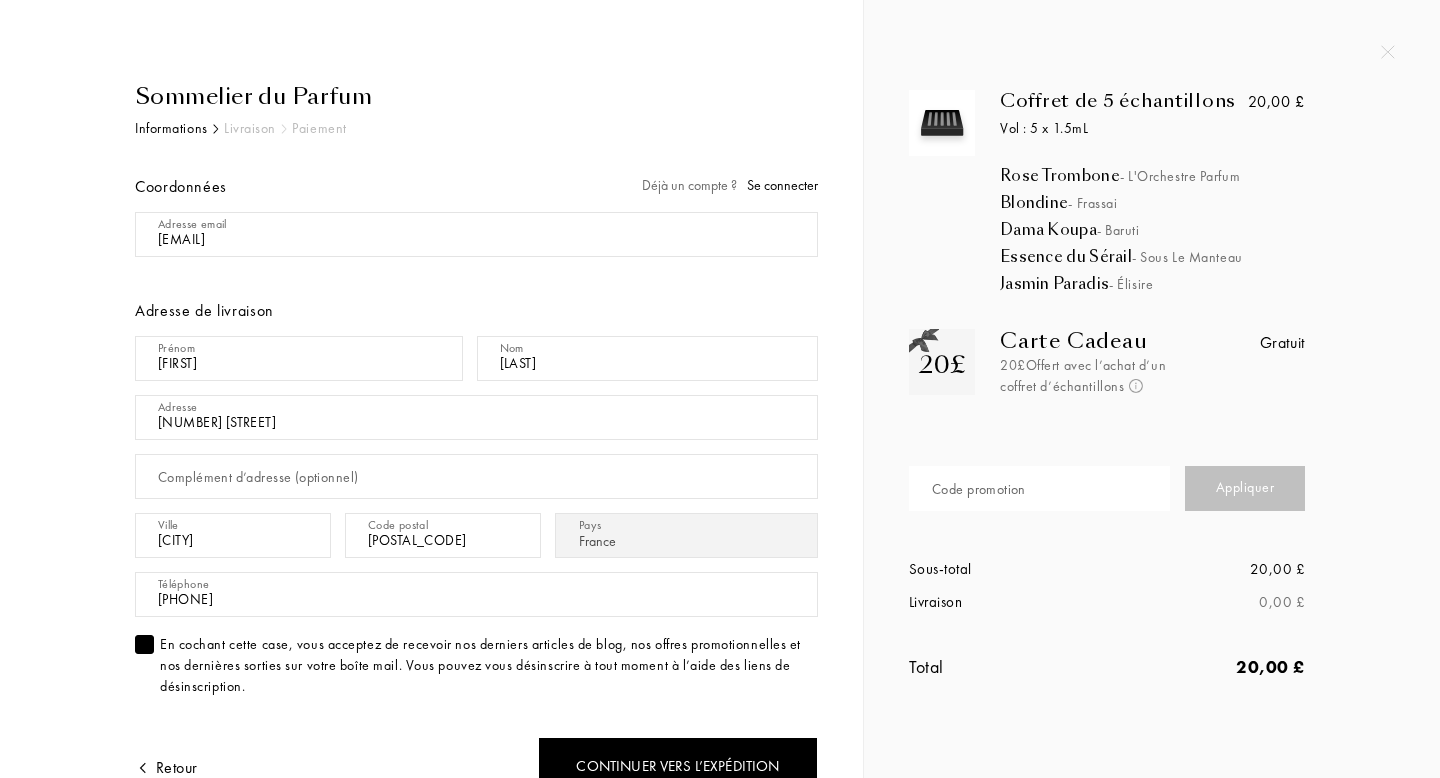 select on "FR" 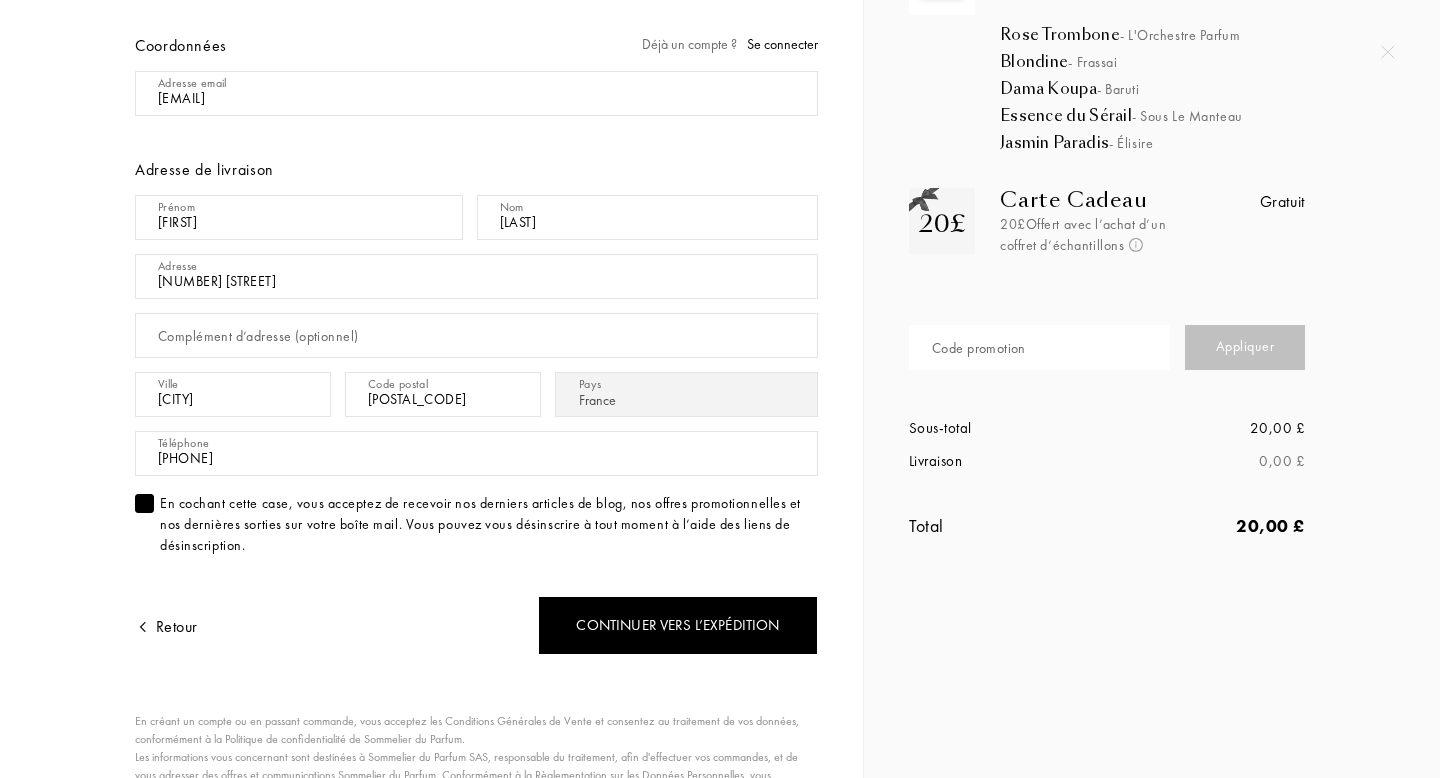 scroll, scrollTop: 0, scrollLeft: 0, axis: both 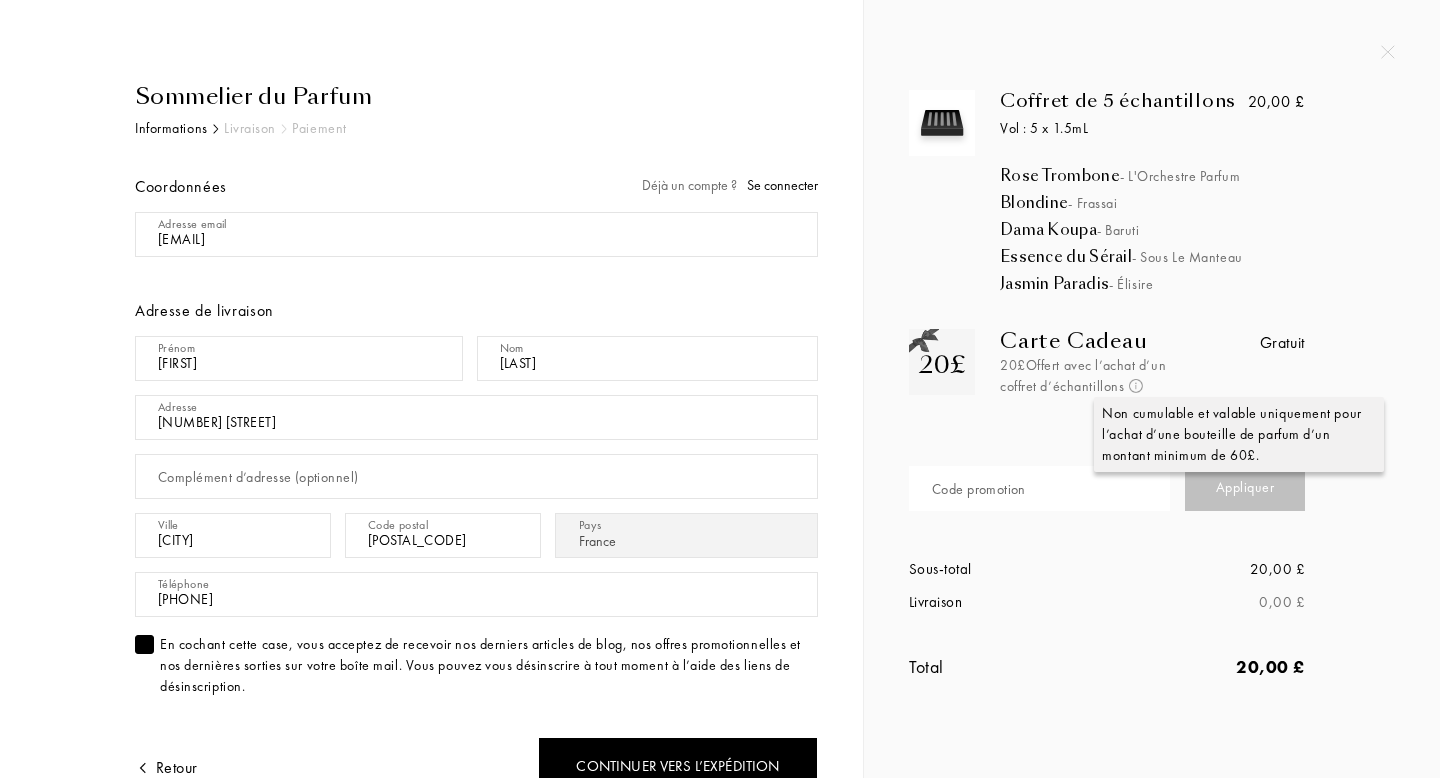 click at bounding box center (1136, 386) 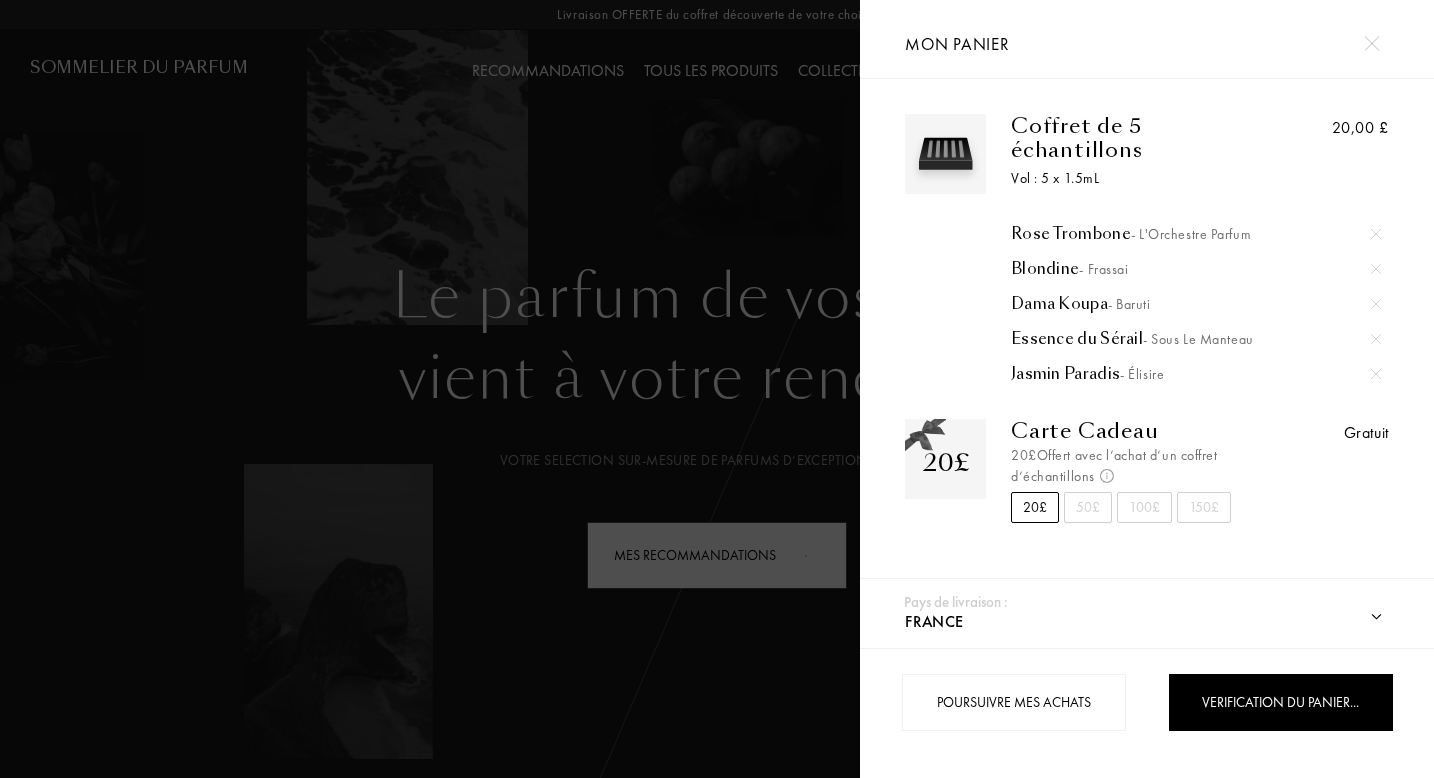 select on "FR" 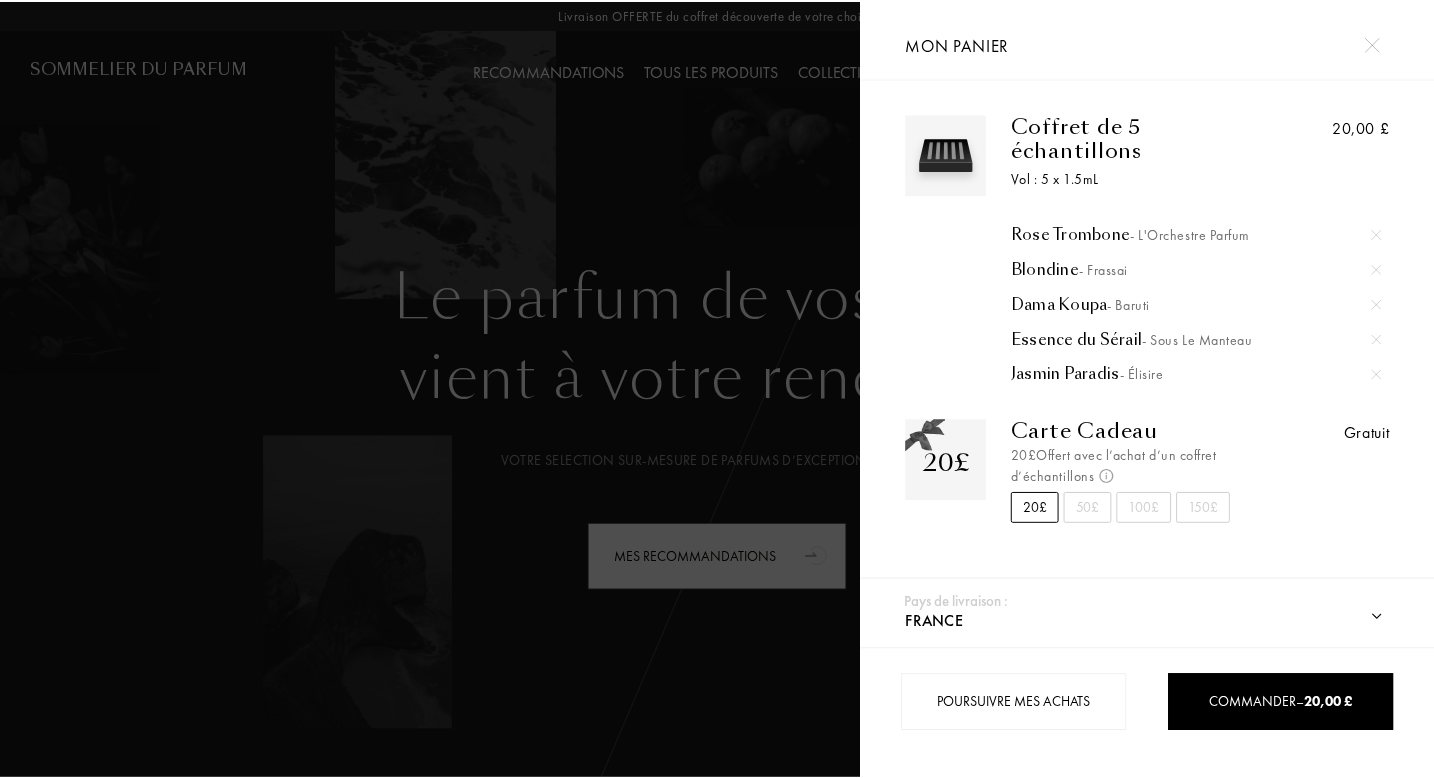 scroll, scrollTop: 0, scrollLeft: 0, axis: both 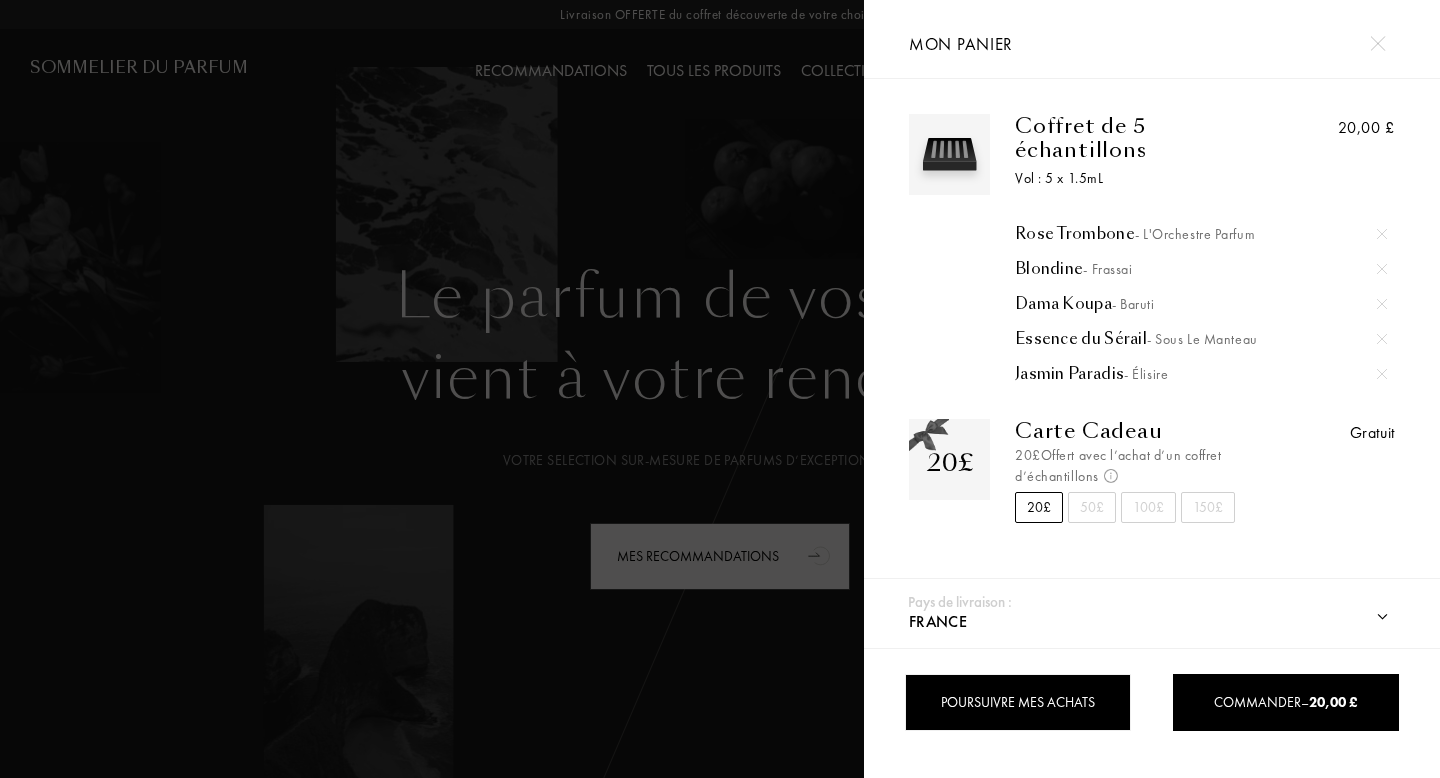 click on "Poursuivre mes achats" at bounding box center (1017, 702) 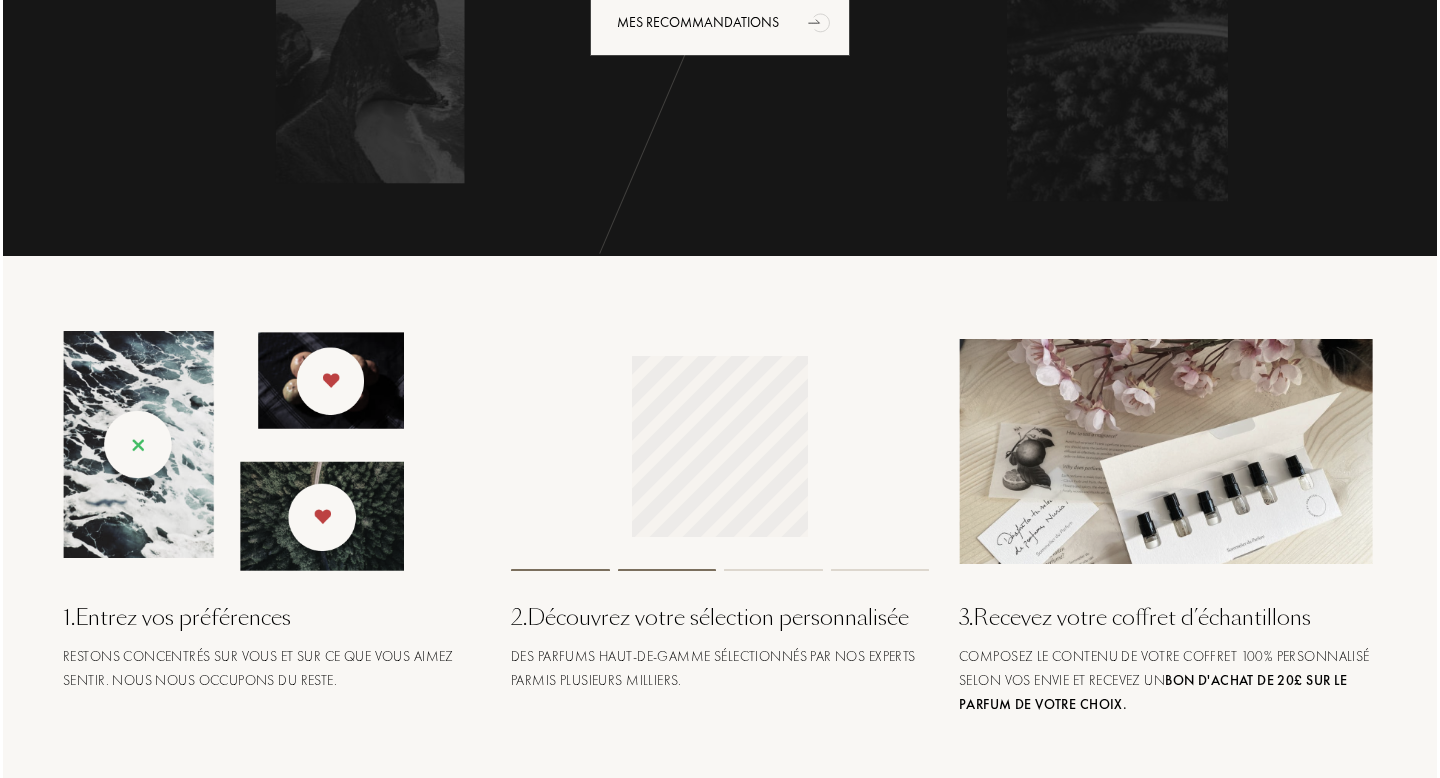 scroll, scrollTop: 0, scrollLeft: 0, axis: both 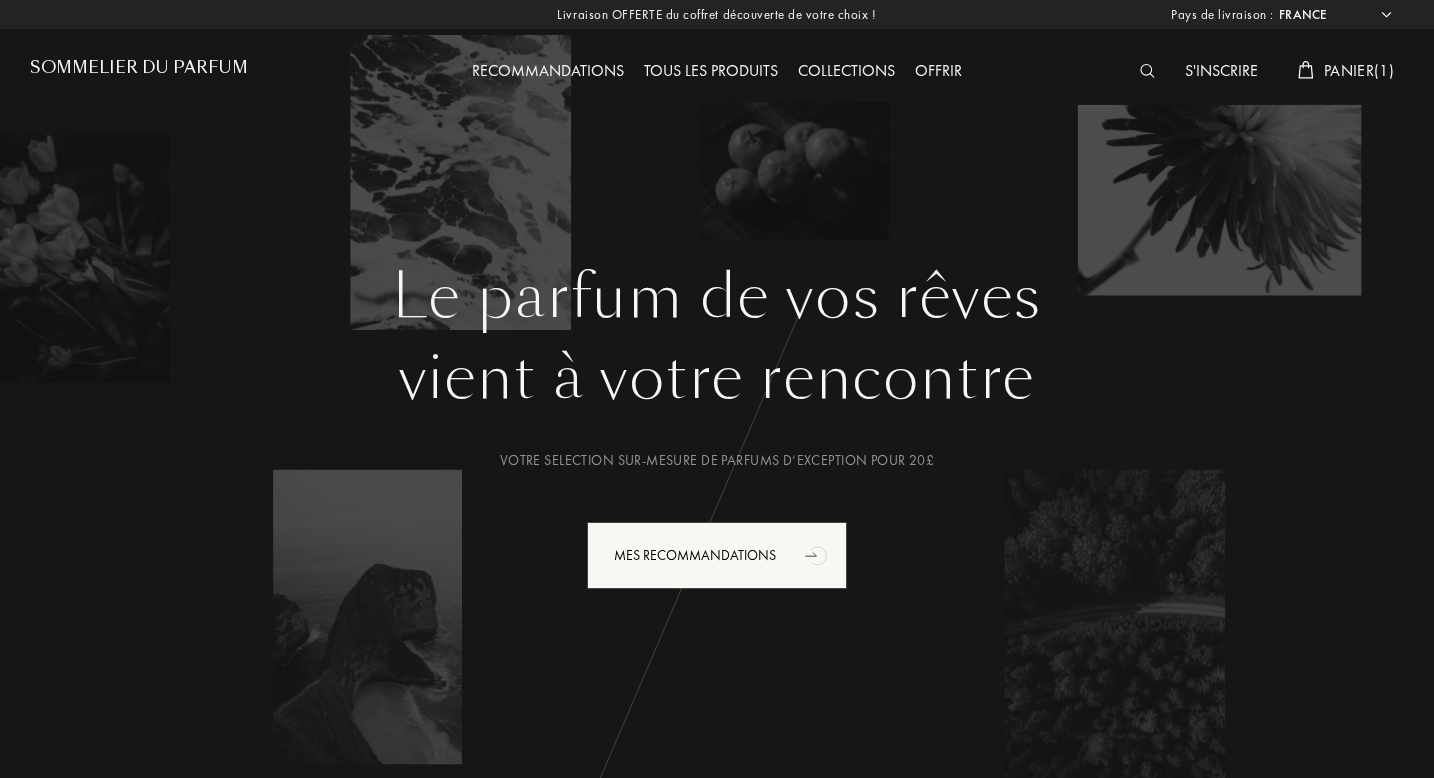 click on "Afghanistan Afrique du Sud Albanie Algérie Allemagne Andorre Angola Anguilla Antarctique Antigua-et-Barbuda Arabie saoudite Argentine Arménie Aruba Australie Autriche Azerbaïdjan Bahreïn Bangladesh Barbade Belgique Belize Benin Bermudes Bhoutan Biélorussie Bolivie Bonaire Bosnie-Herzégovine Botswana Brésil Brunei Bulgarie Burkina Faso Burundi Cambodge Cameroun Canada Cap-Vert Chili Chine Chypre Colombie Comores Corée du Nord Corée du Sud Costa Rica Côte d'Ivoire Croatie Cuba Curaçao Danemark Djibouti Dominique Égypte Émirats arabes unis Équateur Érythrée Espagne Estonie États fédérés de Micronésie États-Unis Éthiopie Fidji Finlande France Gabon Gambie Géorgie Géorgie du Sud et îles Sandwich du Sud Ghana Grande Bretagne Grèce Grenade Groenland Guadeloupe Guatemala Guinée Guinée équatoriale Guinée française Guinée-Bissau Guyane Haïti Honduras Hong Kong Hongrie Île Clipperton Île de Navassa Île Maurice Îles Caïmans Îles Salomon Îles Vierges américaines Inde Indonésie" at bounding box center (1334, 15) 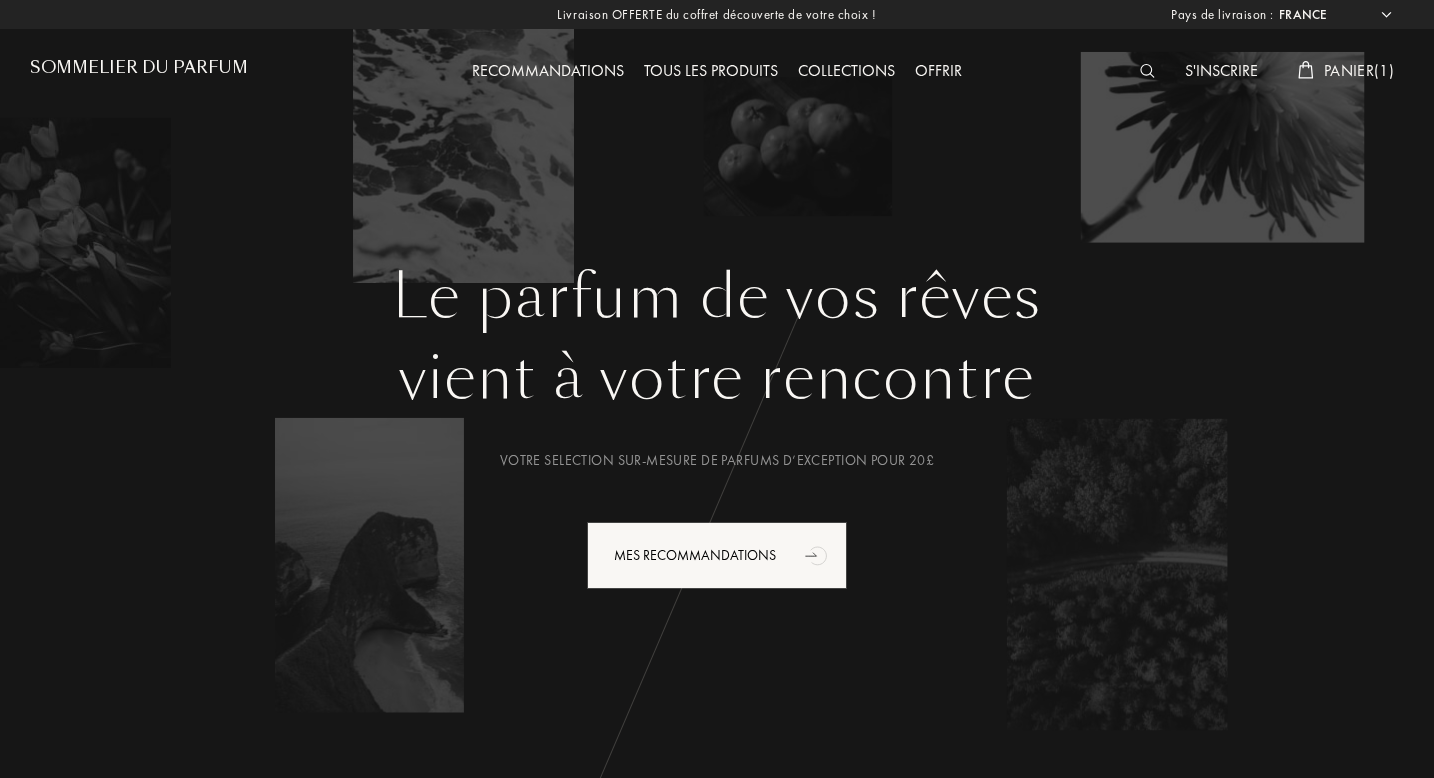 click on "Panier  ( 1 )" at bounding box center (1359, 70) 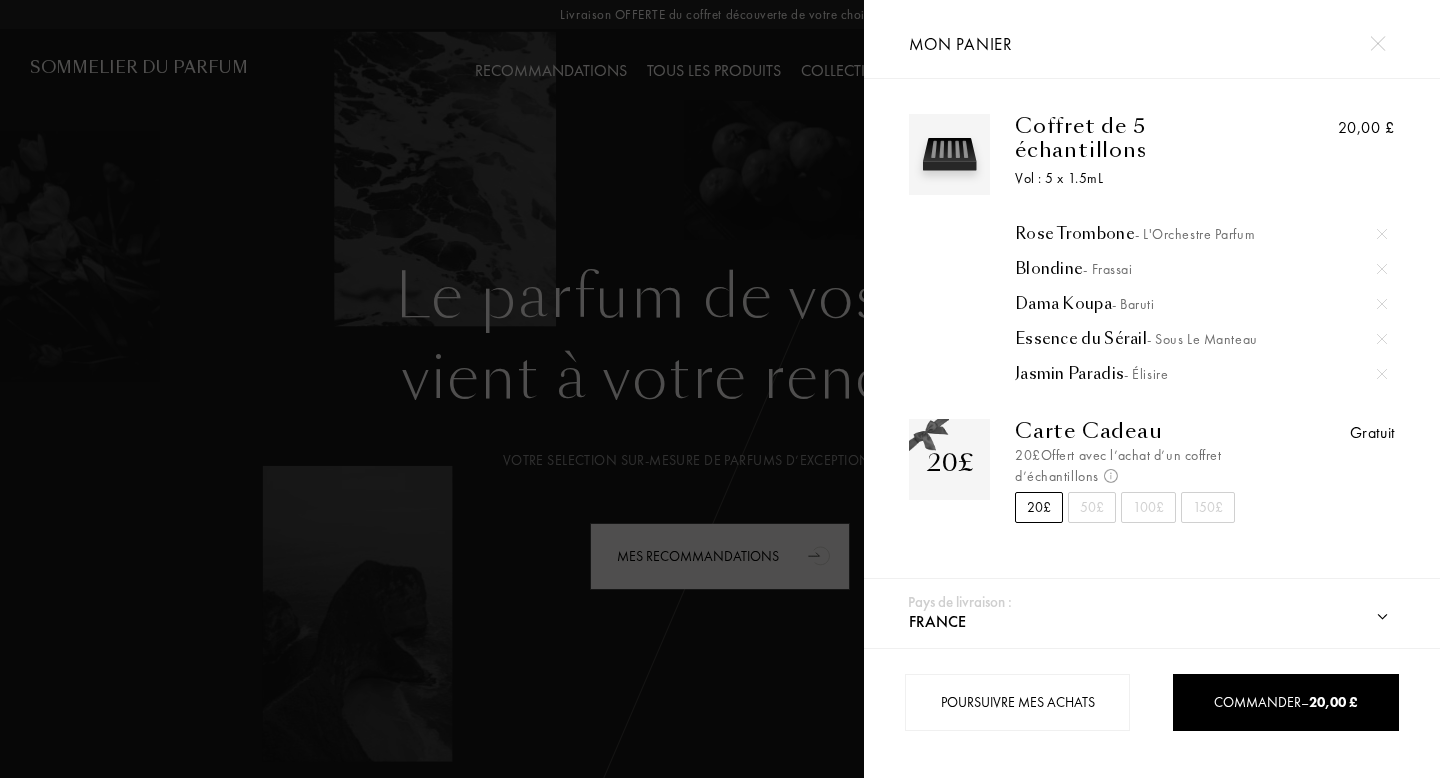 click at bounding box center (1152, 534) 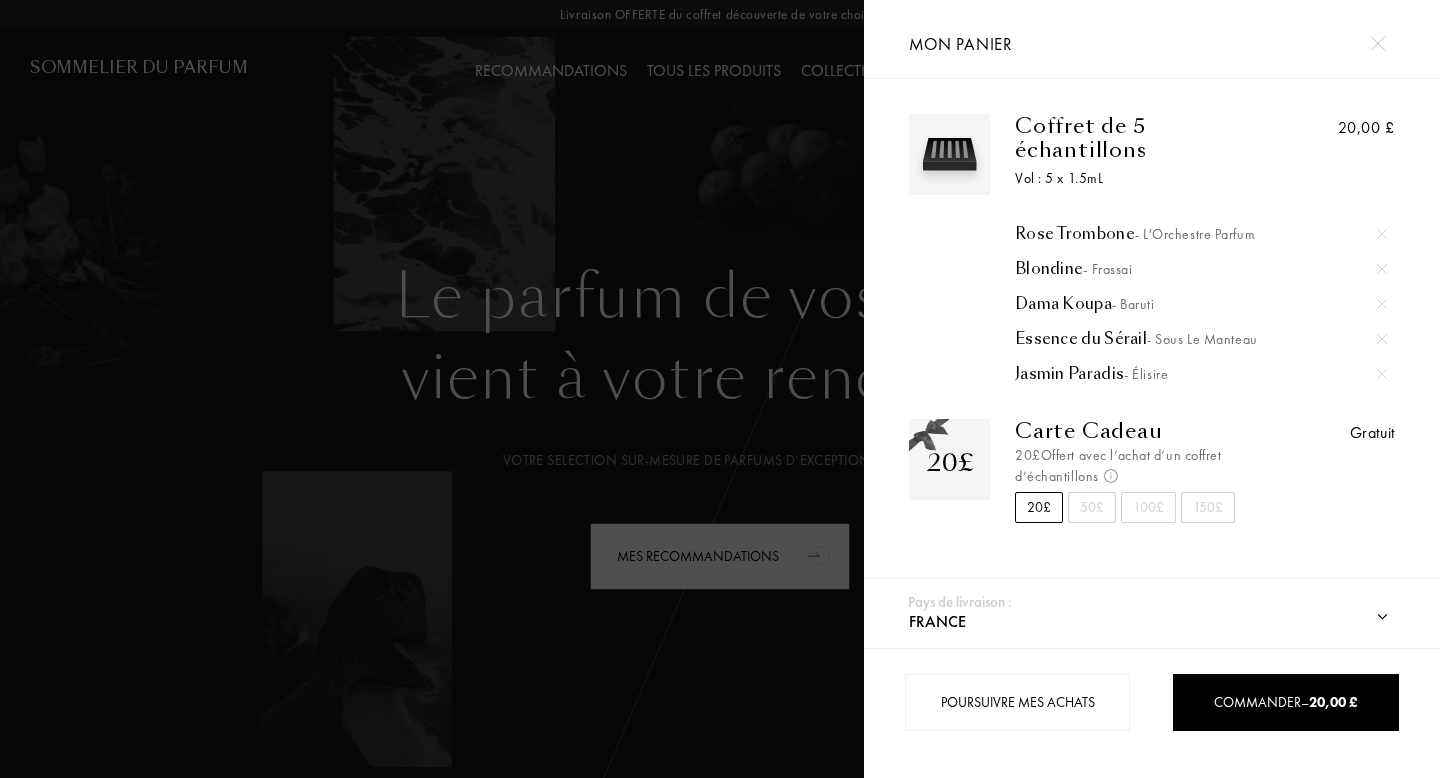 click on "20£" at bounding box center (1039, 507) 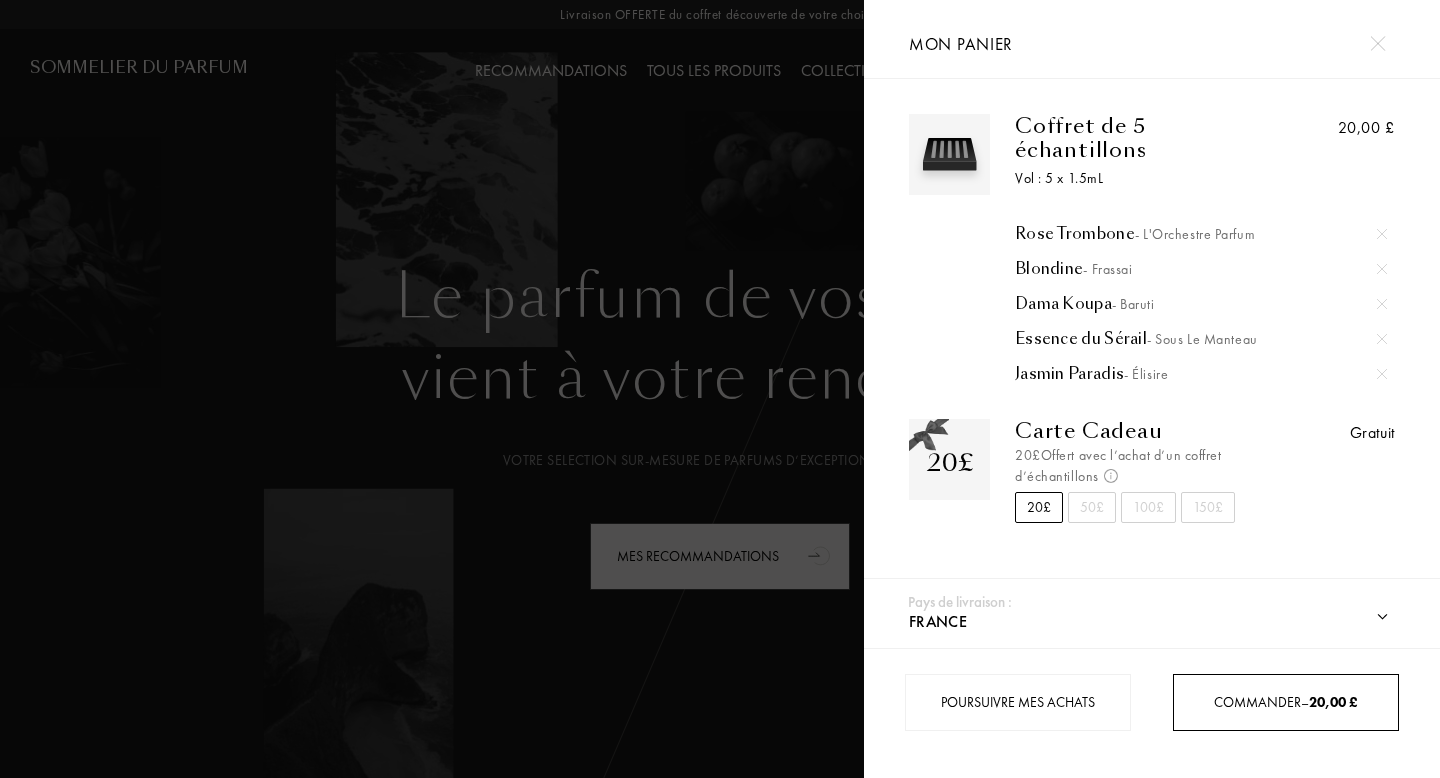 click on "Commander  –  20,00 £" at bounding box center (1285, 702) 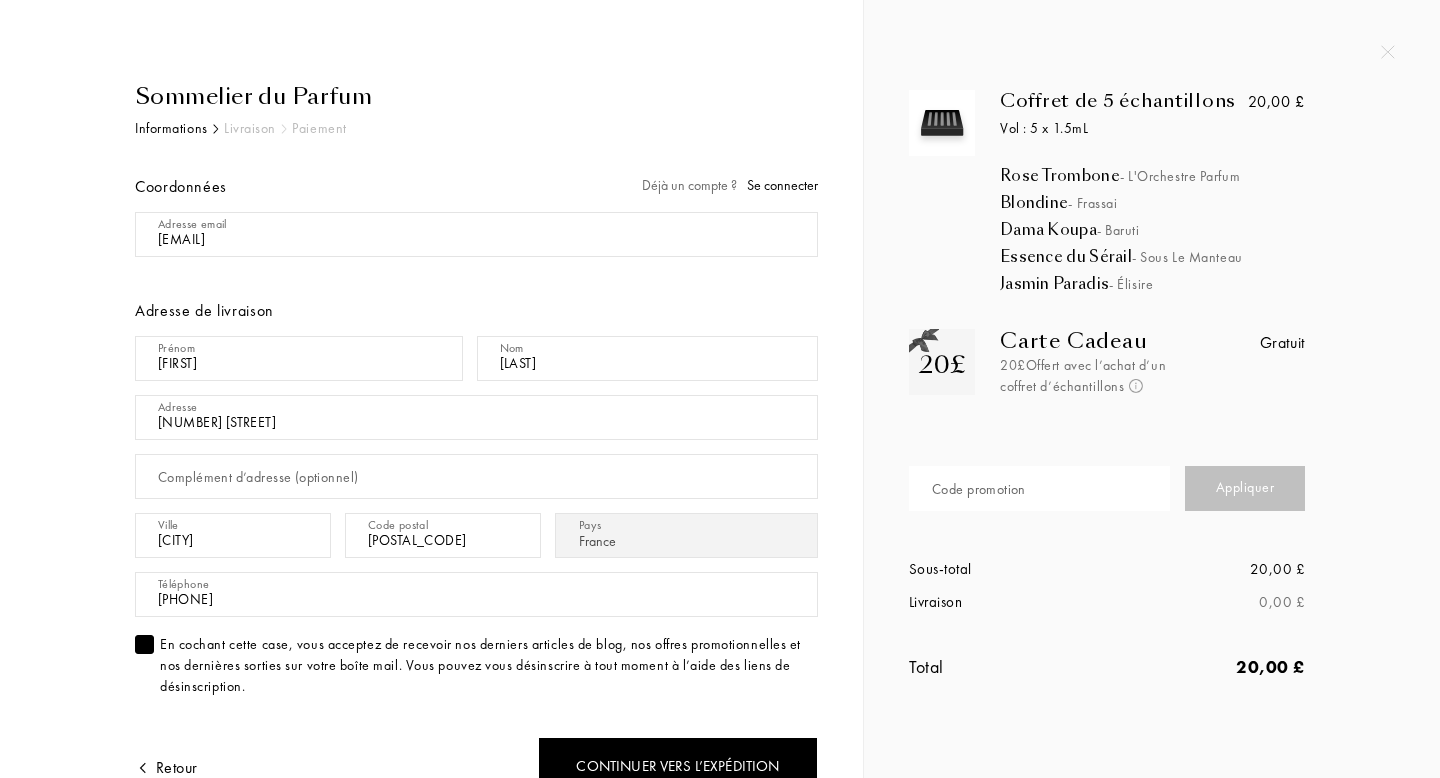 select on "FR" 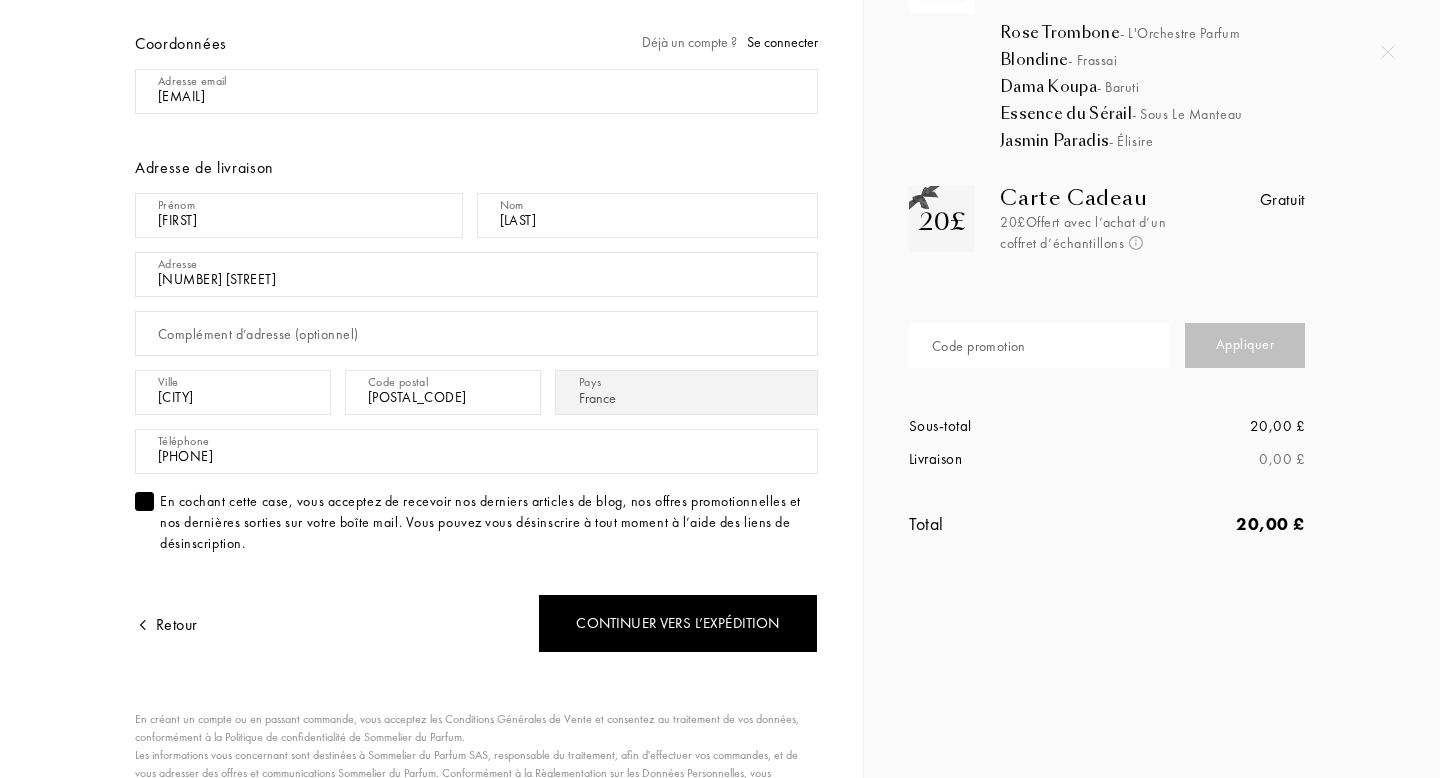 scroll, scrollTop: 280, scrollLeft: 0, axis: vertical 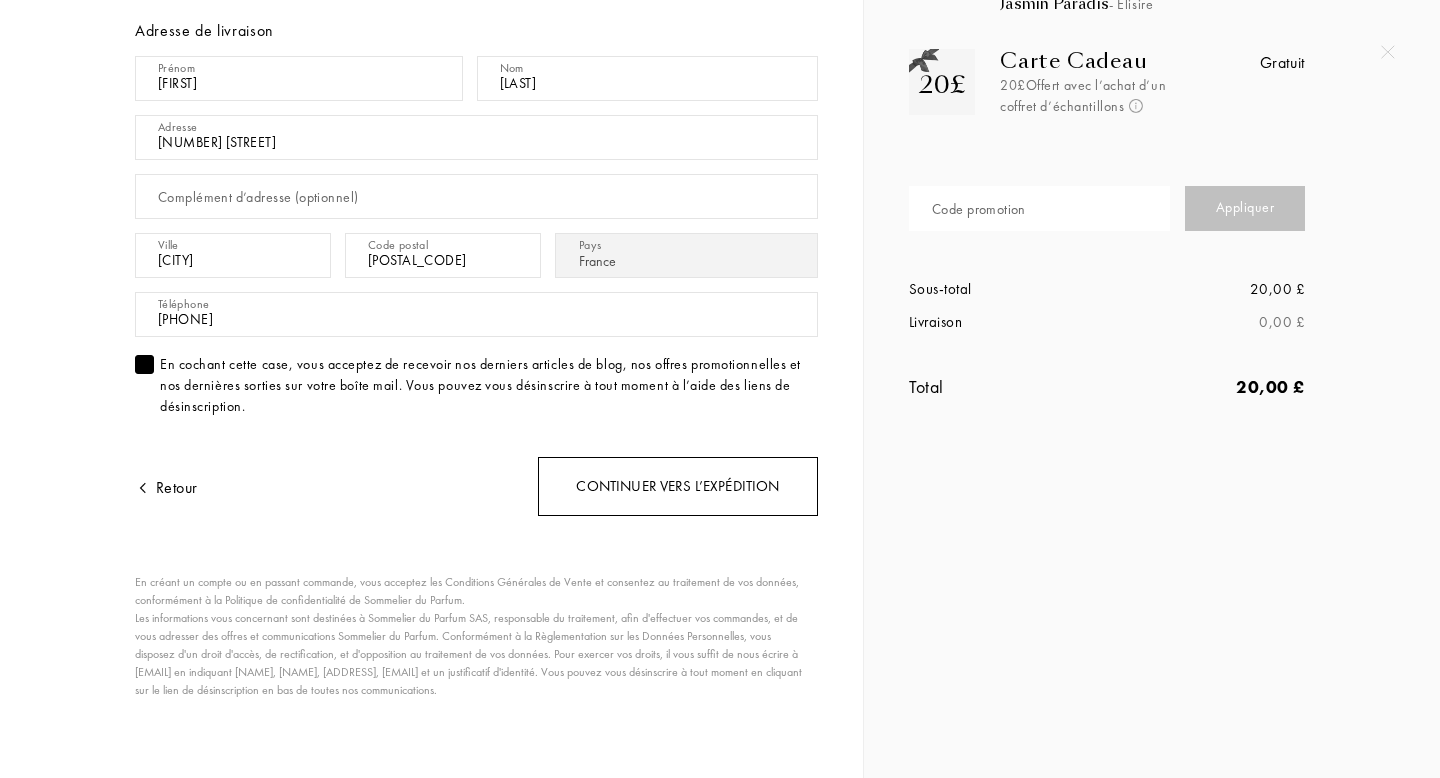 click on "Continuer vers l’expédition" at bounding box center [678, 486] 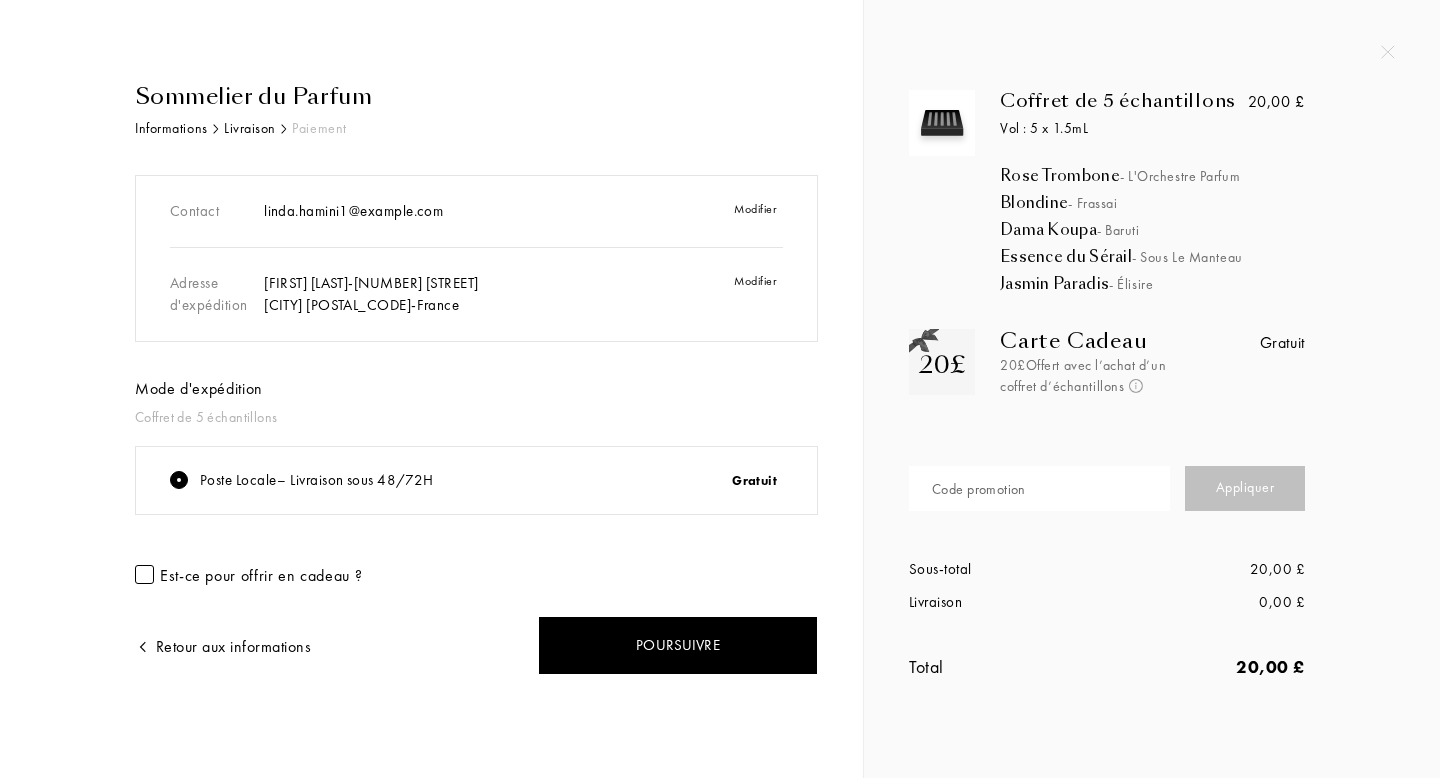 scroll, scrollTop: 0, scrollLeft: 0, axis: both 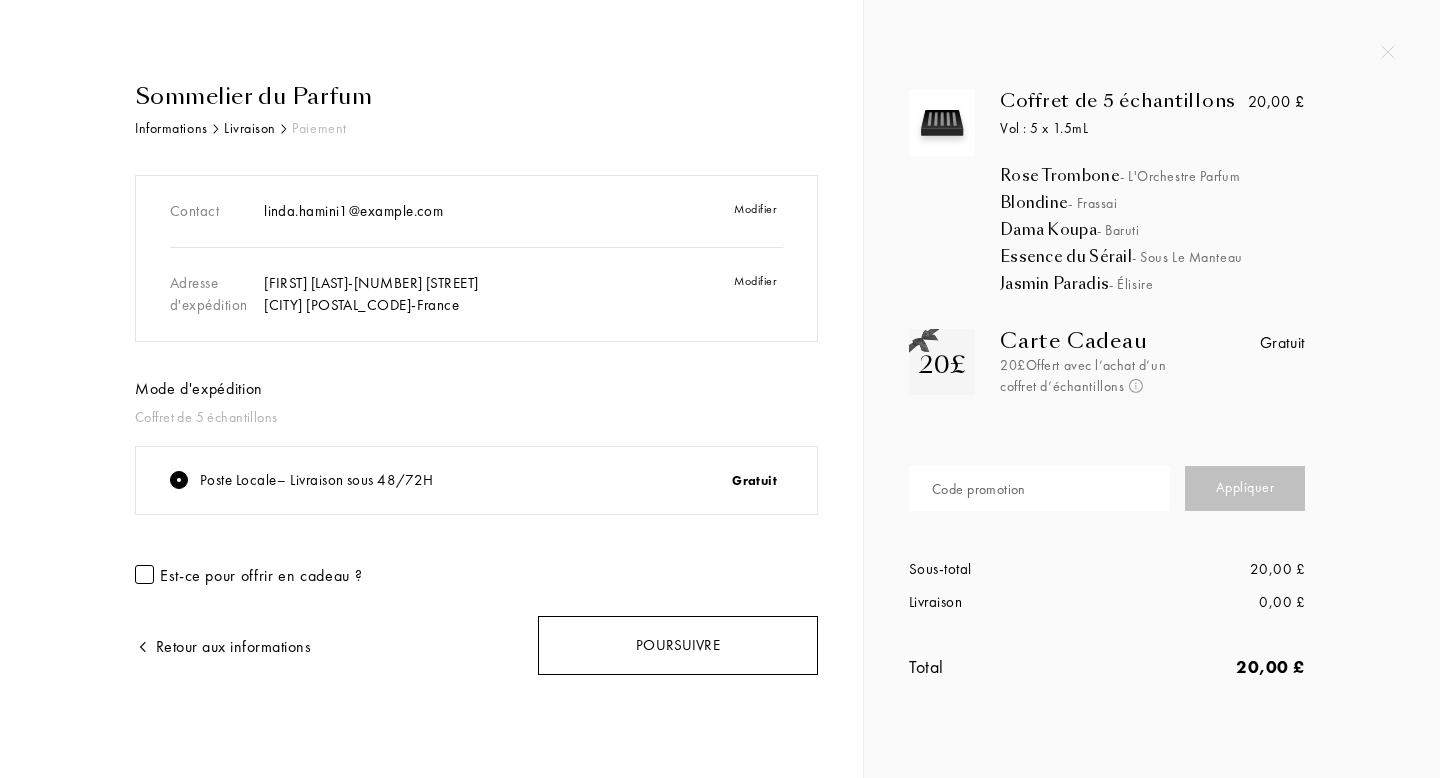 click on "Poursuivre" at bounding box center [678, 645] 